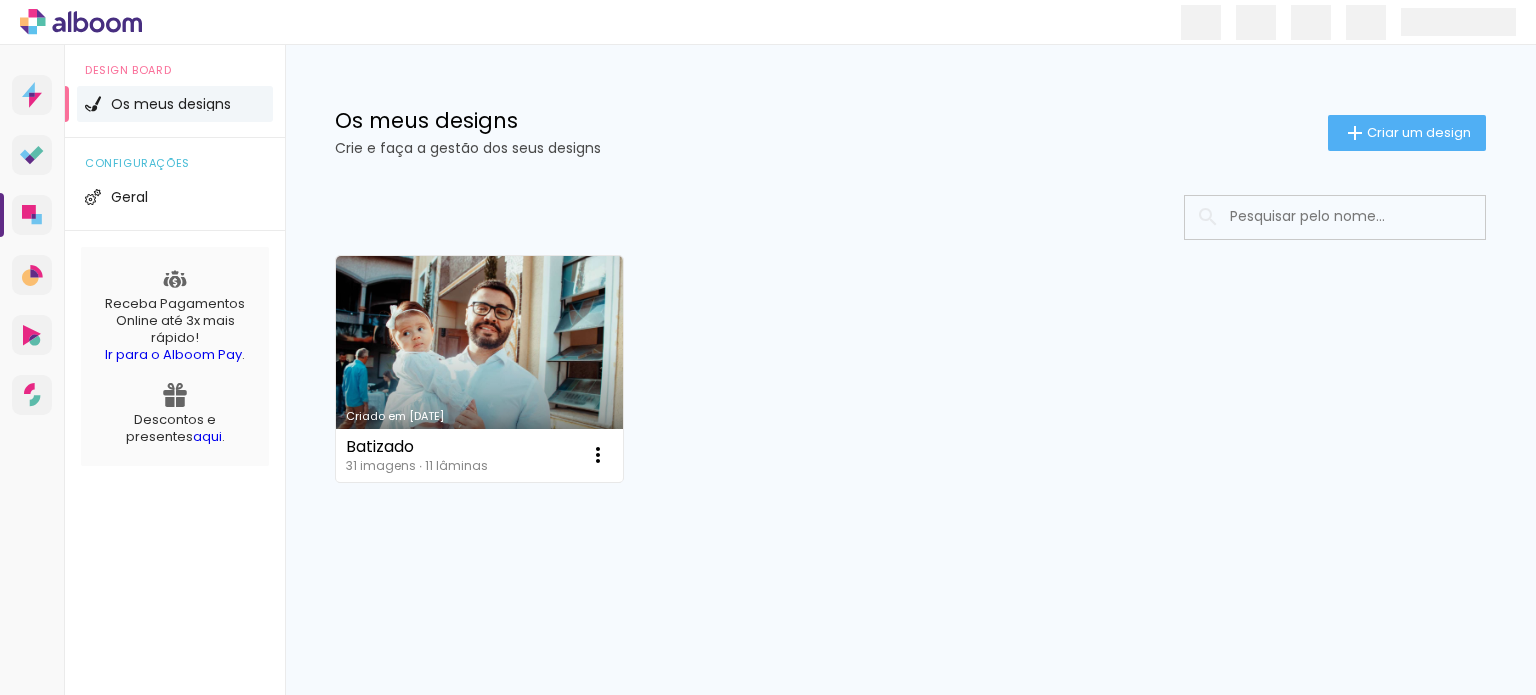 scroll, scrollTop: 0, scrollLeft: 0, axis: both 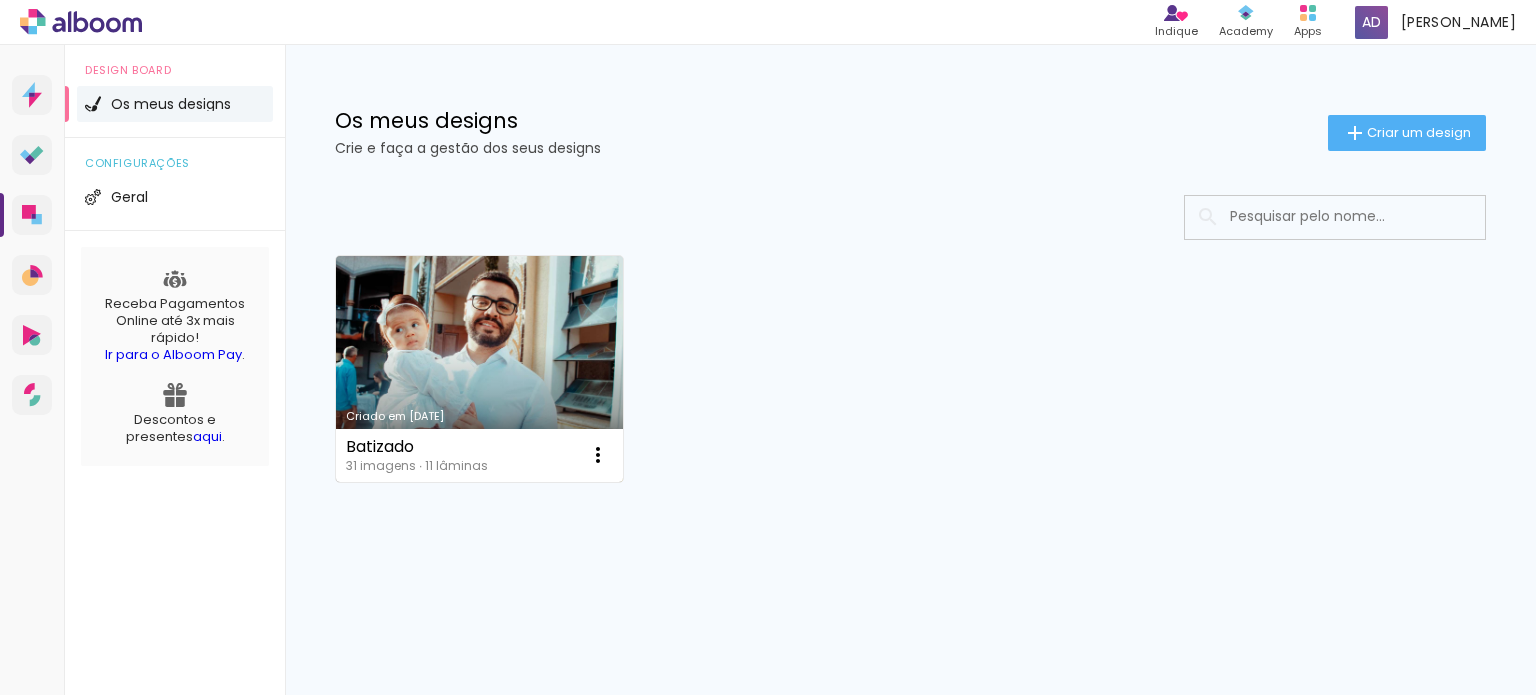 click on "Criado em [DATE]" at bounding box center [479, 369] 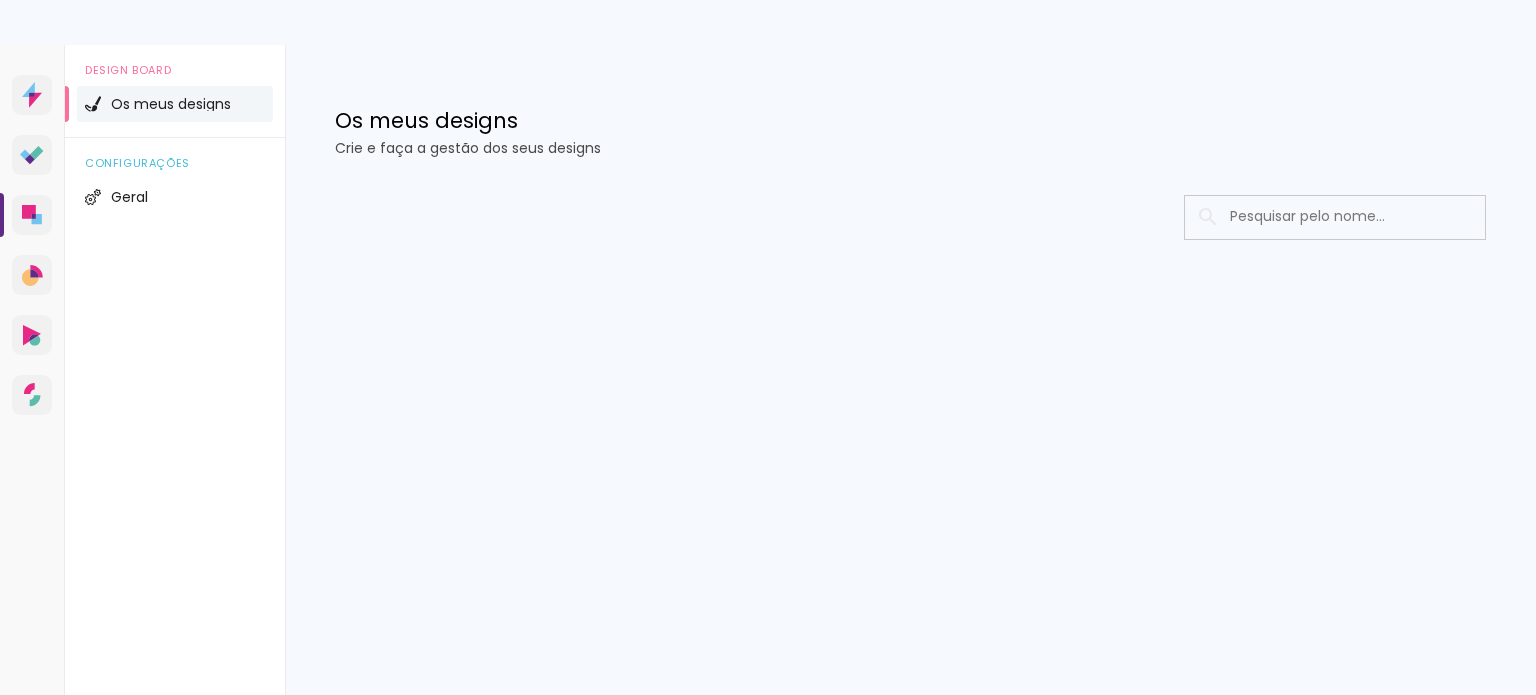 scroll, scrollTop: 0, scrollLeft: 0, axis: both 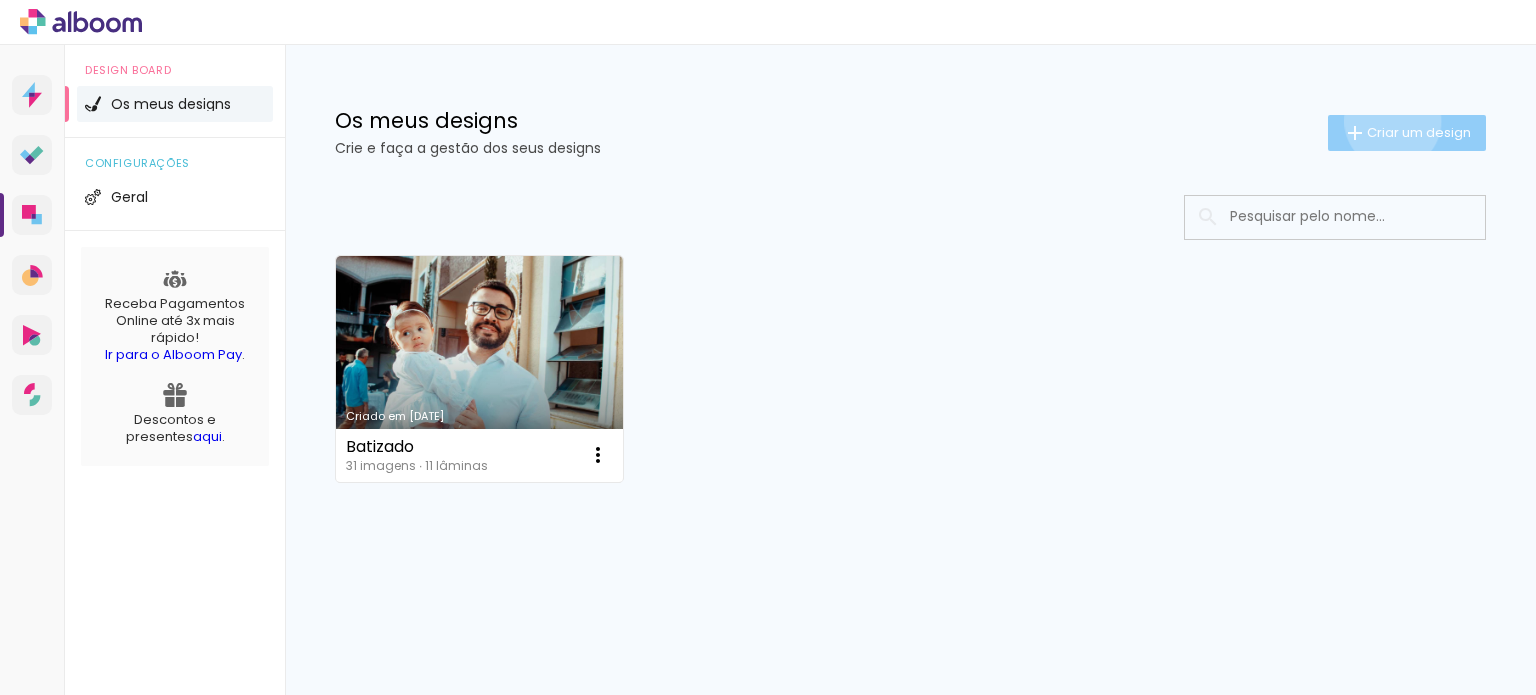 click on "Criar um design" 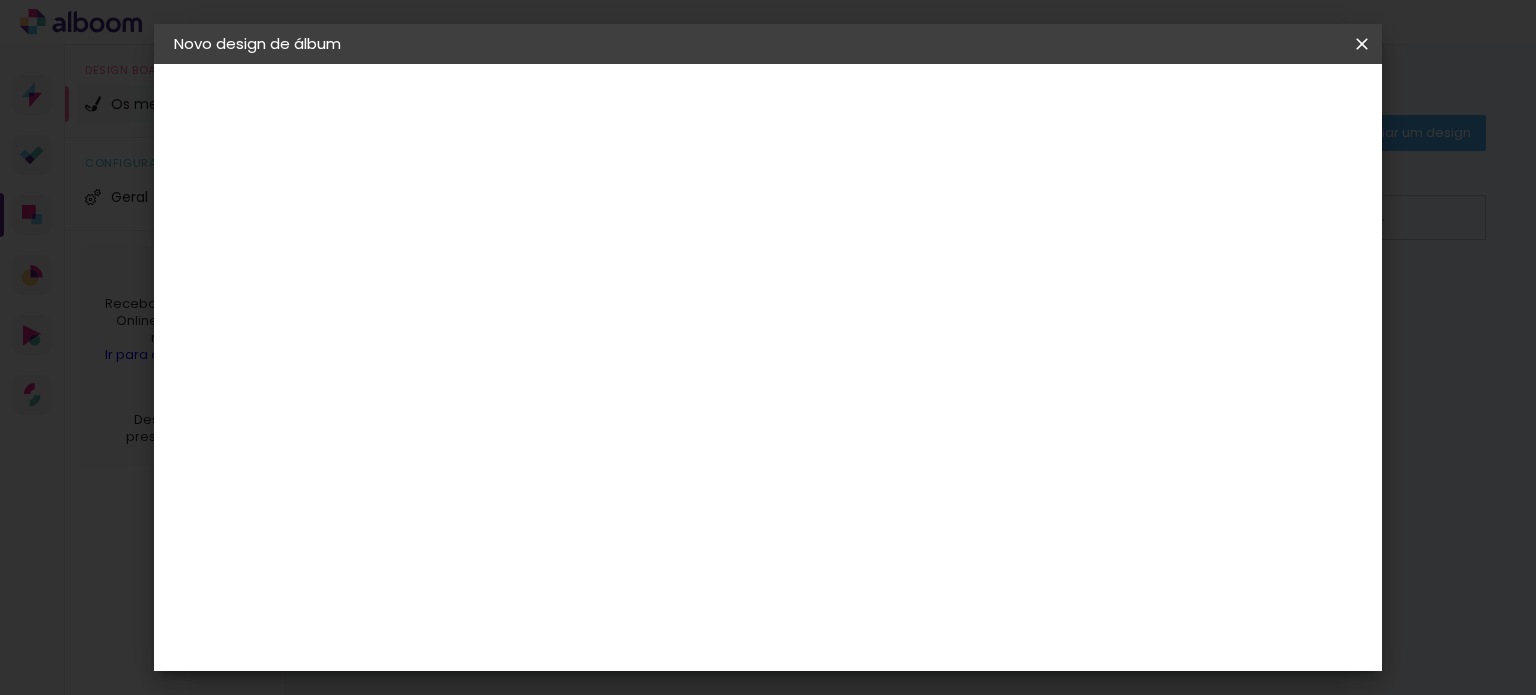 click at bounding box center [501, 268] 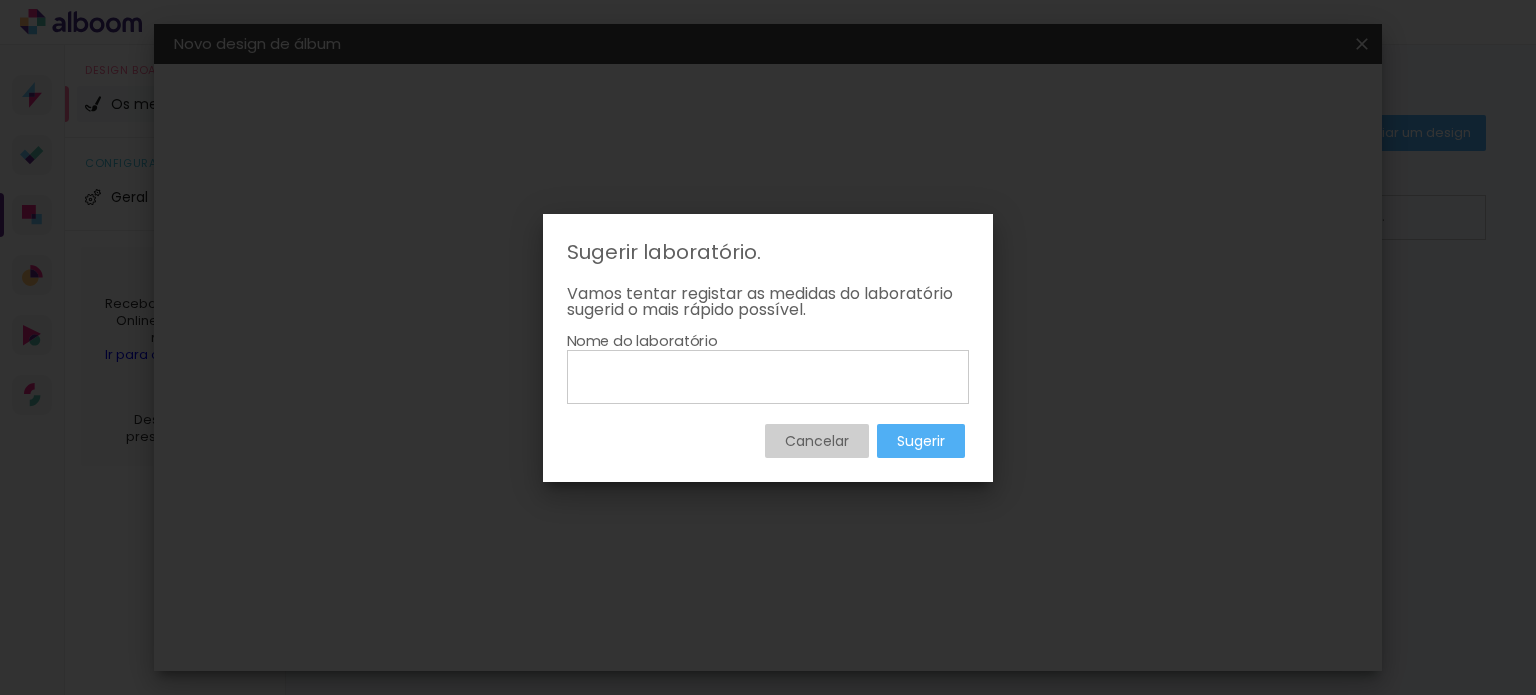 click on "Cancelar" at bounding box center [0, 0] 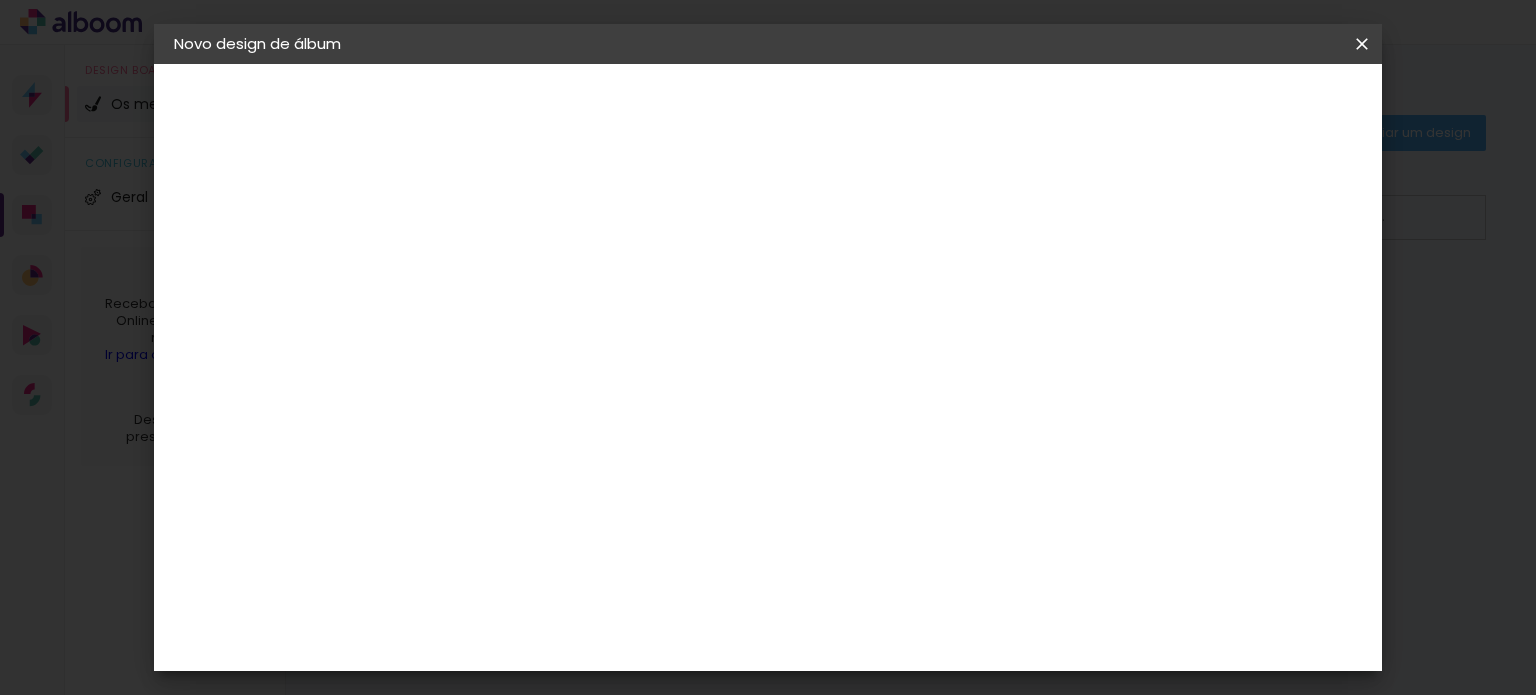 scroll, scrollTop: 1254, scrollLeft: 0, axis: vertical 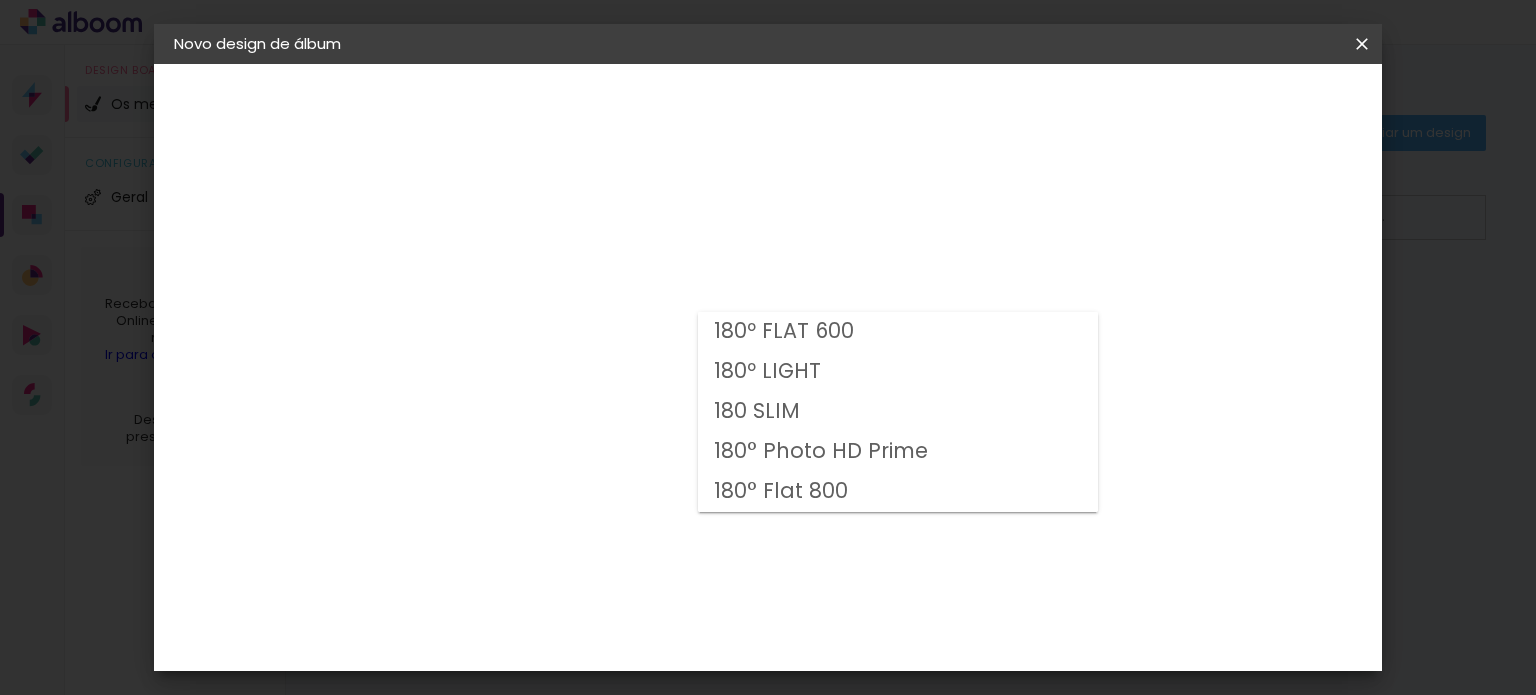 click on "Opções disponíveis 180º FLAT 600 180º LIGHT 180 SLIM 180° Photo HD Prime 180° Flat 800 Tamanho Escolha o tamanho Modelo Escolha o modelo do álbum. Voltar Avançar" at bounding box center (552, 149) 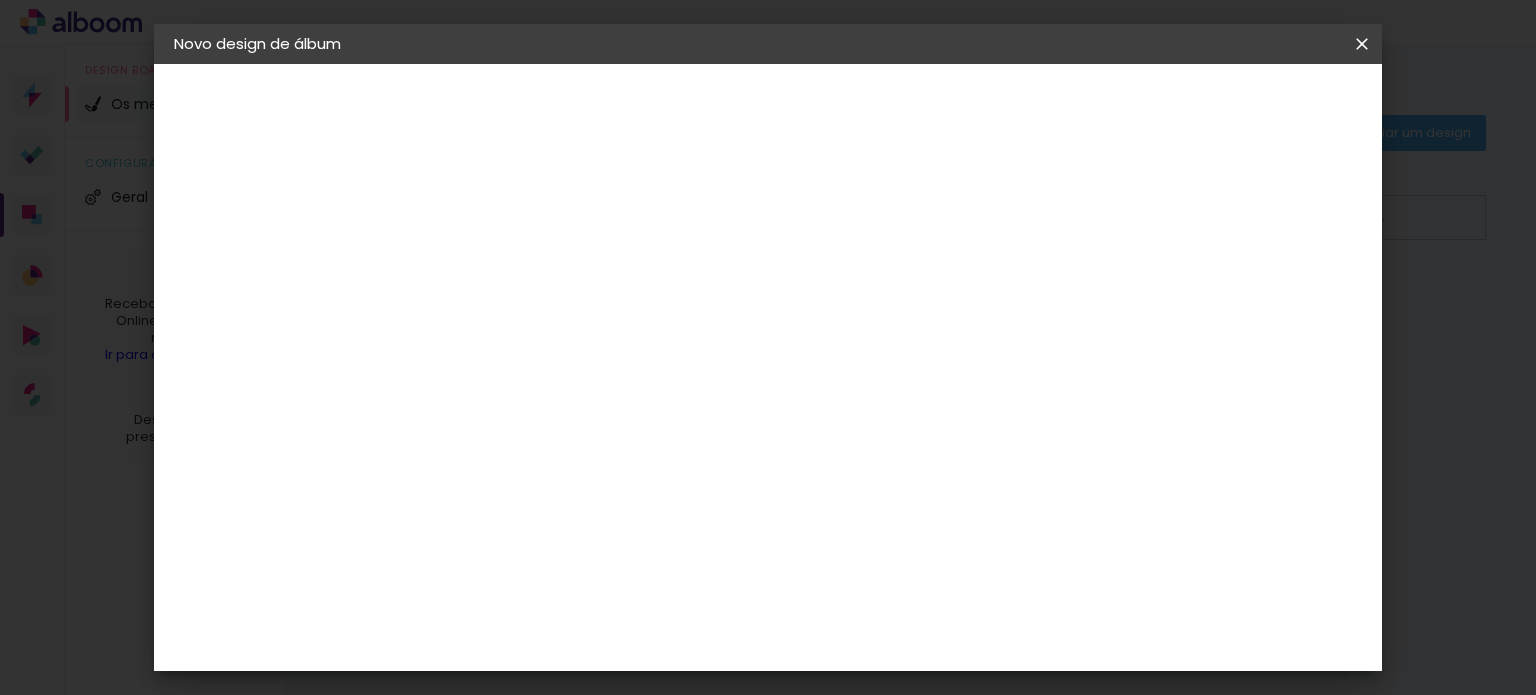 click on "Voltar" at bounding box center [0, 0] 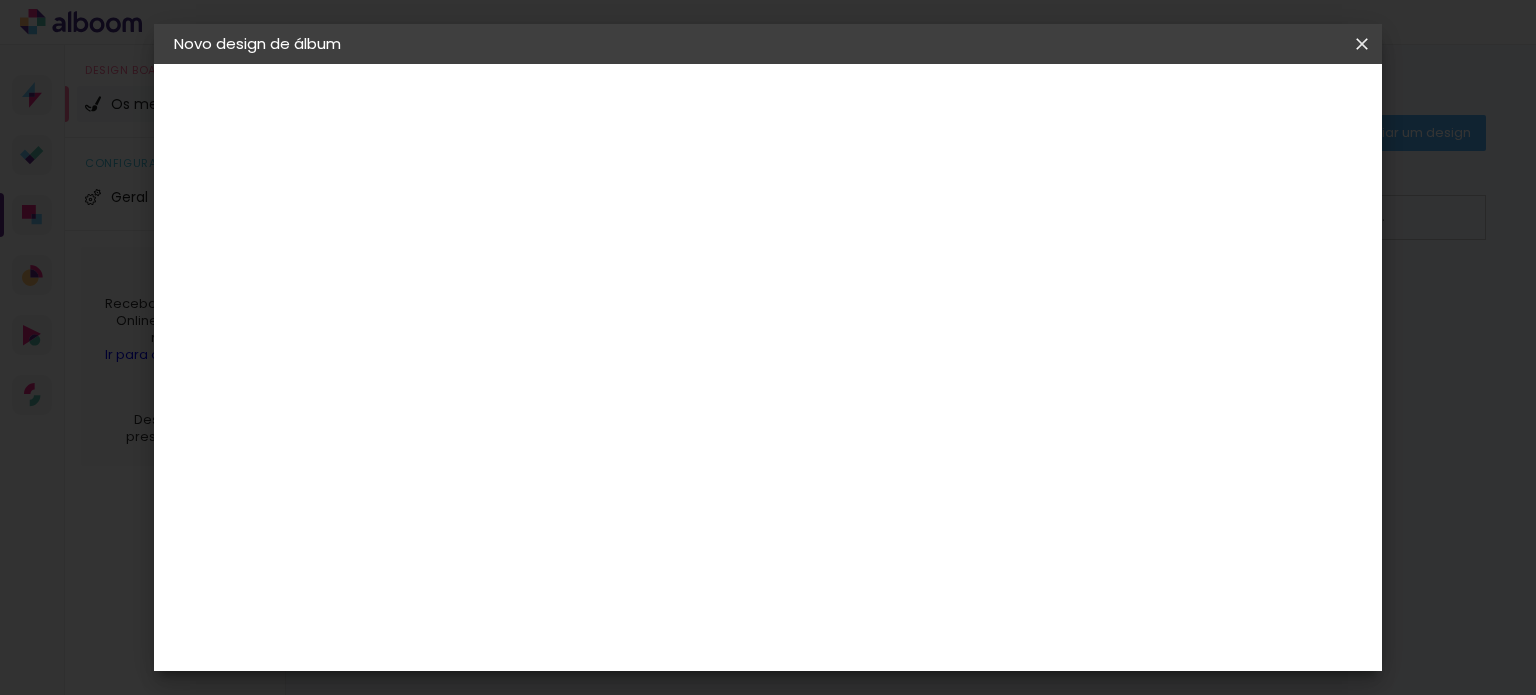 click at bounding box center (0, 0) 